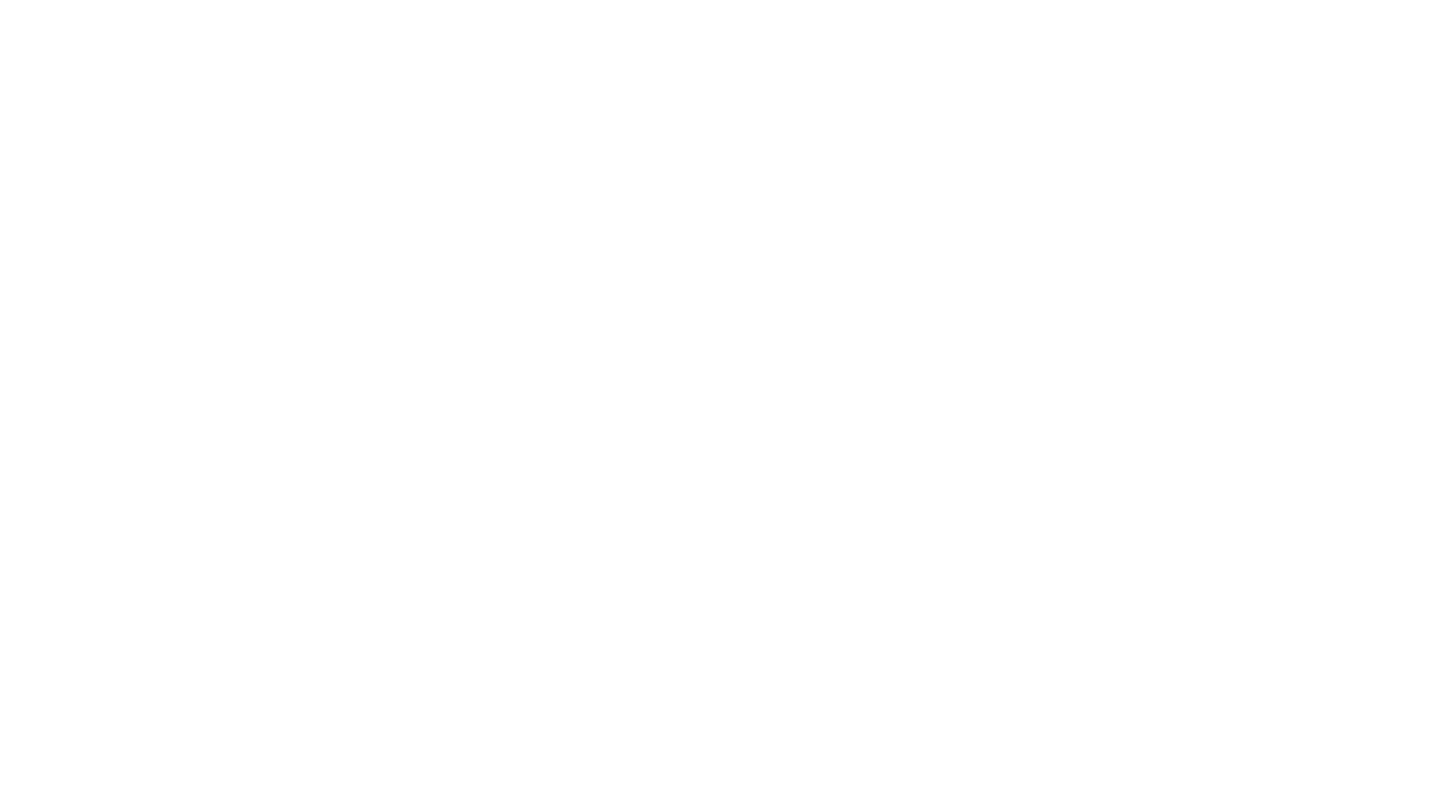 scroll, scrollTop: 0, scrollLeft: 0, axis: both 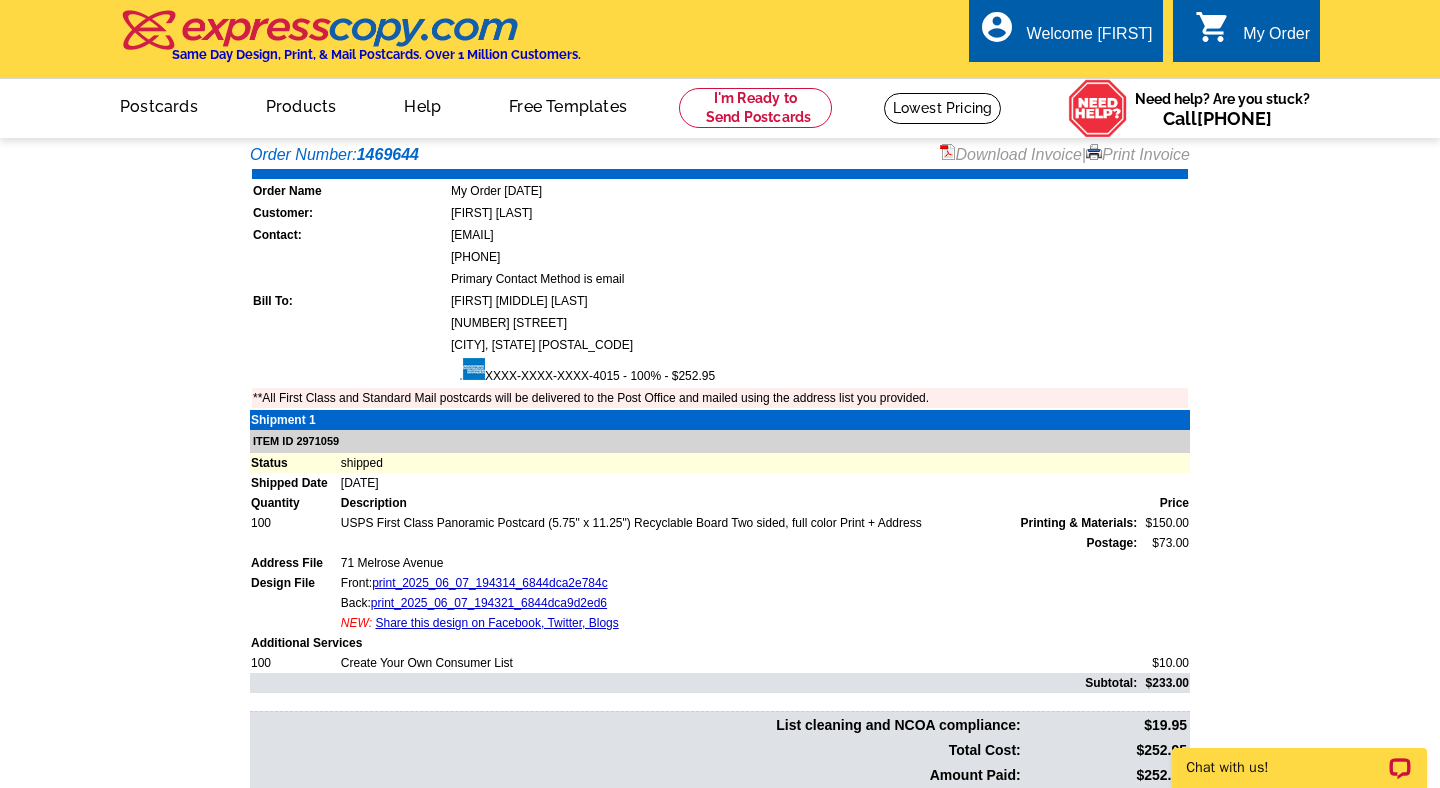 click on "My Order" at bounding box center (1276, 39) 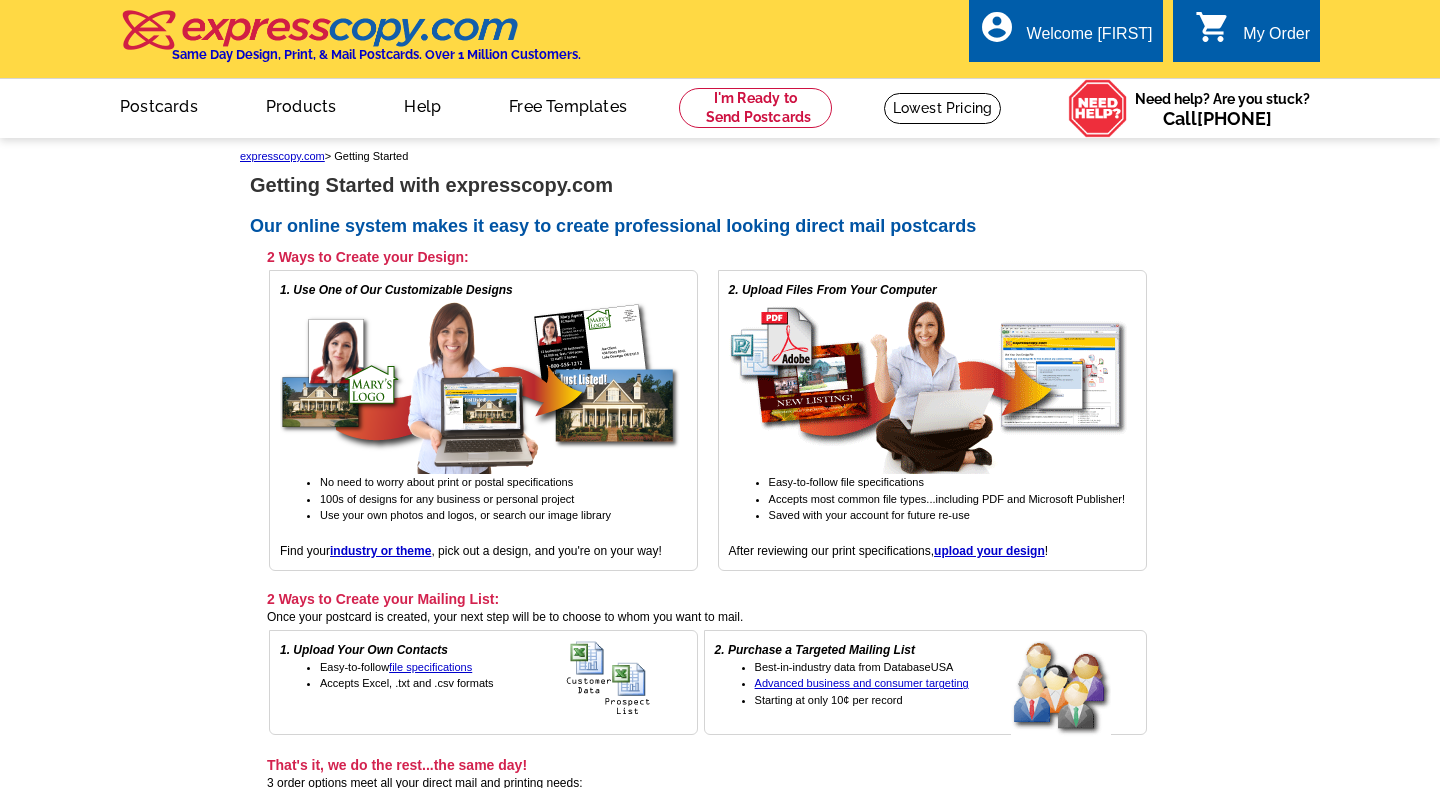 scroll, scrollTop: 0, scrollLeft: 0, axis: both 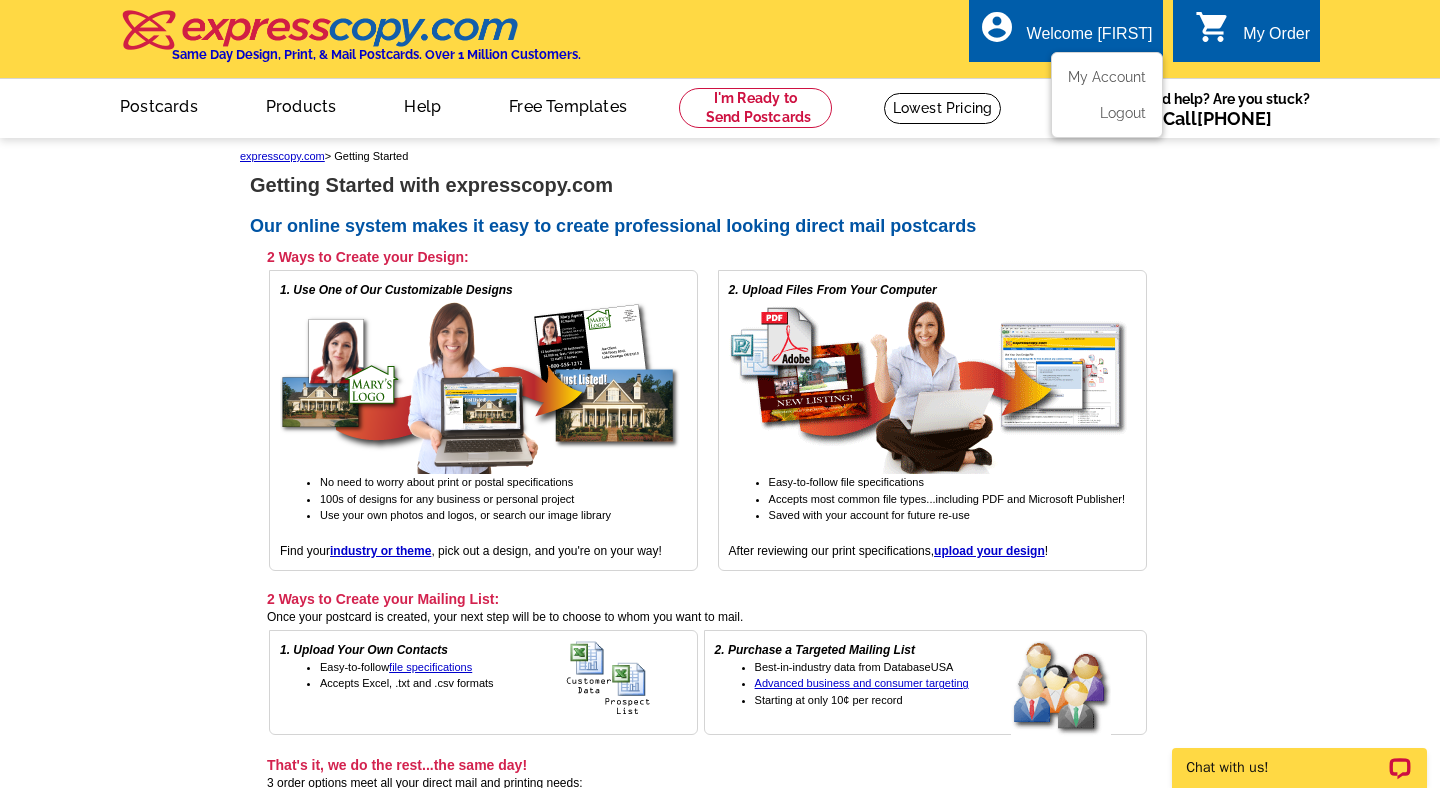 click on "Welcome [FIRST]" at bounding box center [1090, 39] 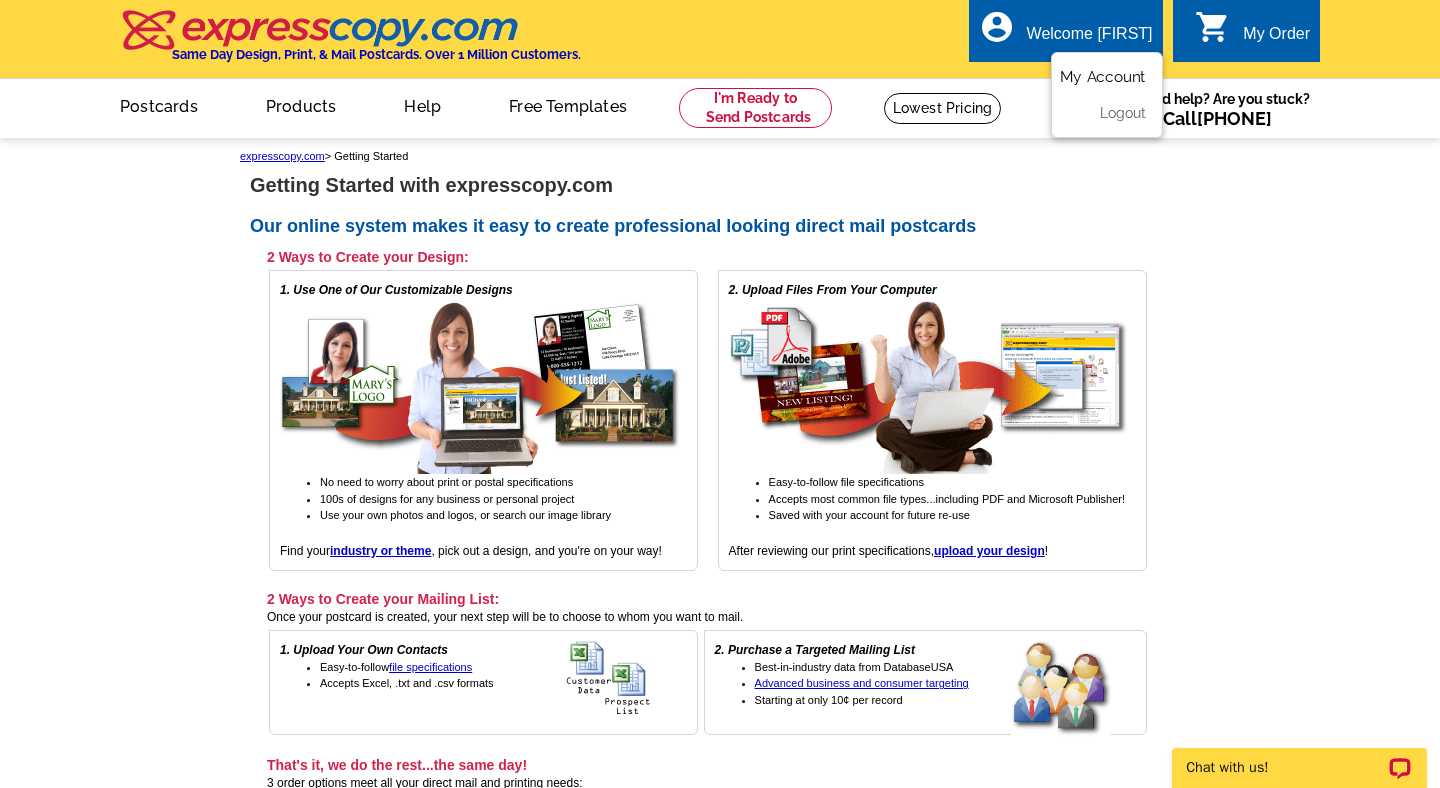 click on "My Account" at bounding box center (1103, 77) 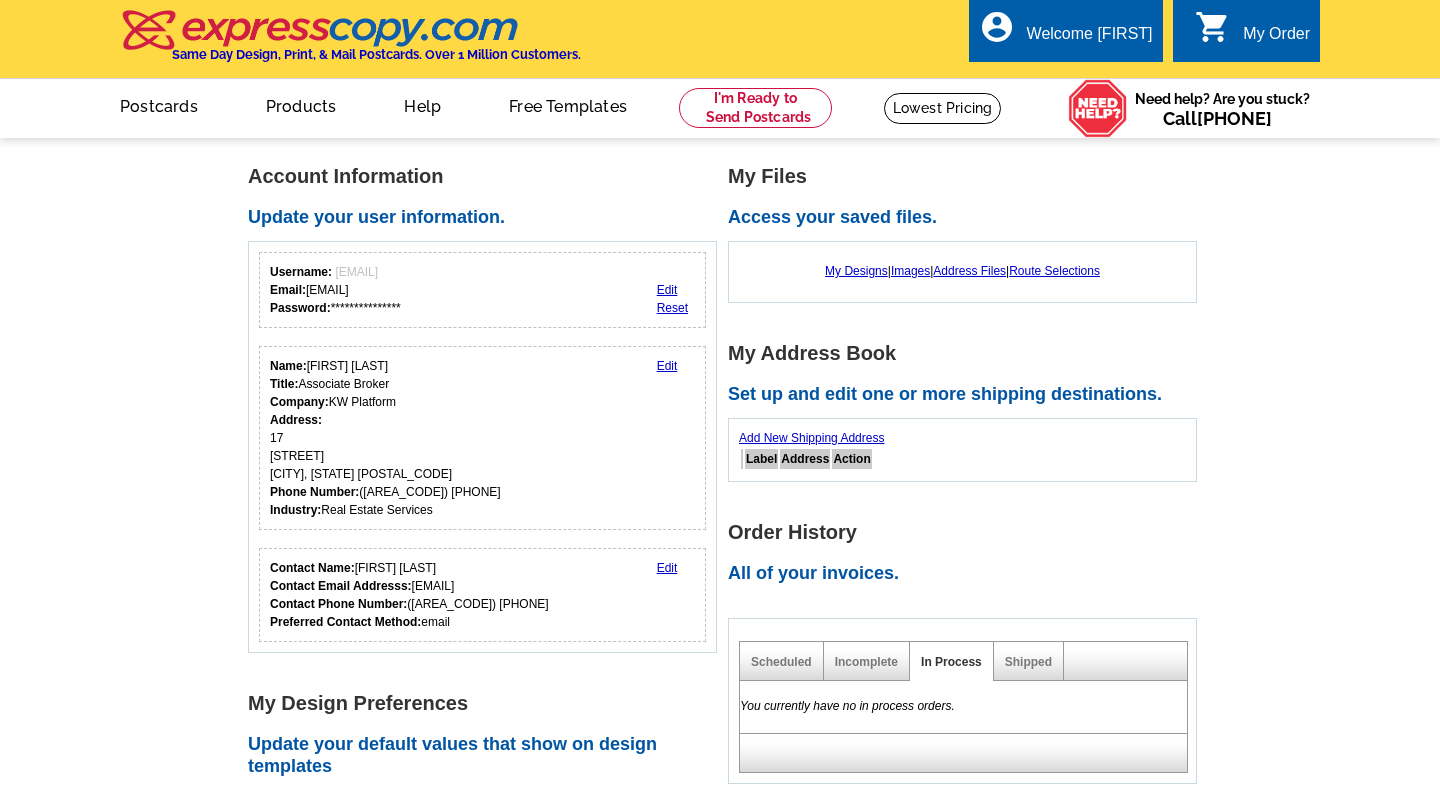 scroll, scrollTop: 0, scrollLeft: 0, axis: both 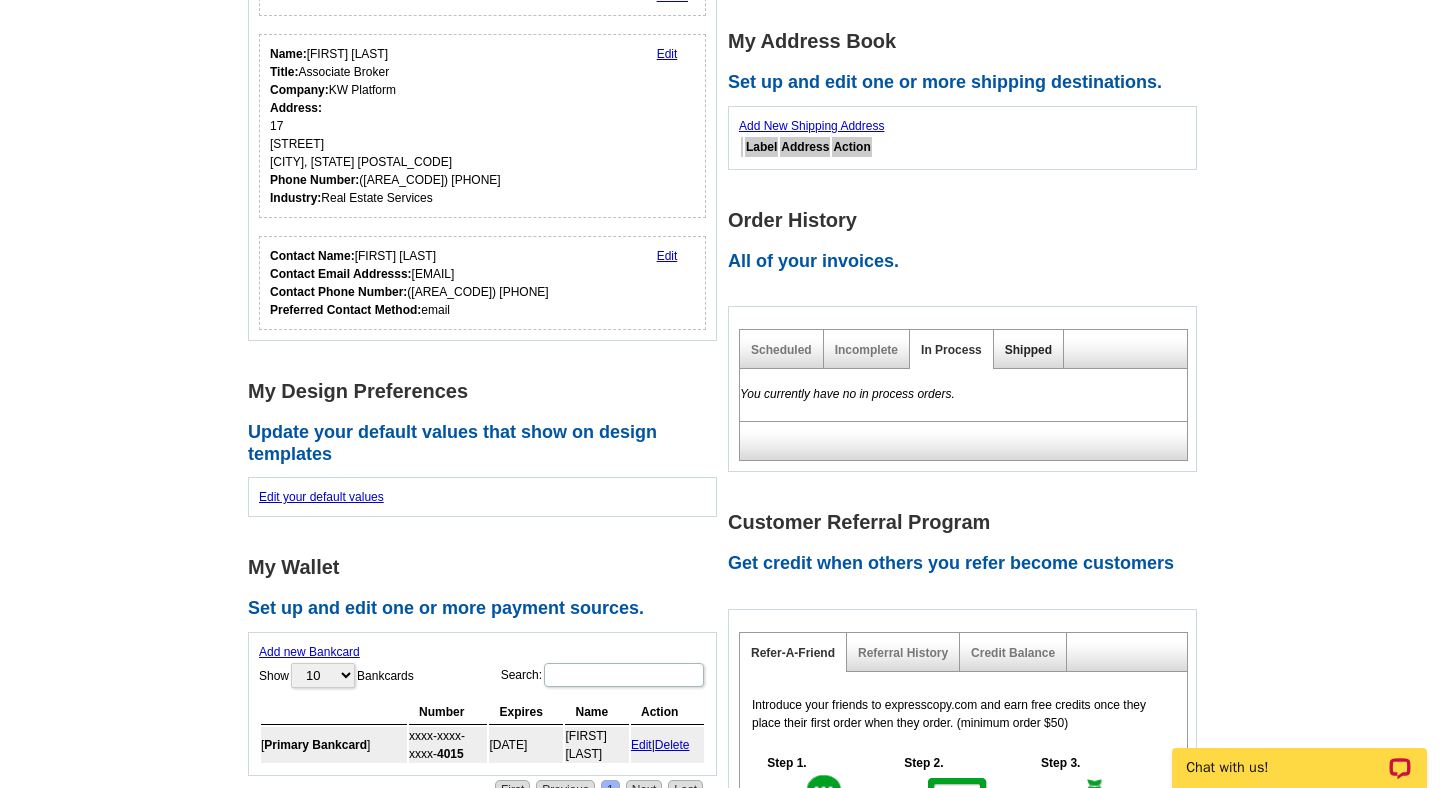 click on "Shipped" at bounding box center [1028, 350] 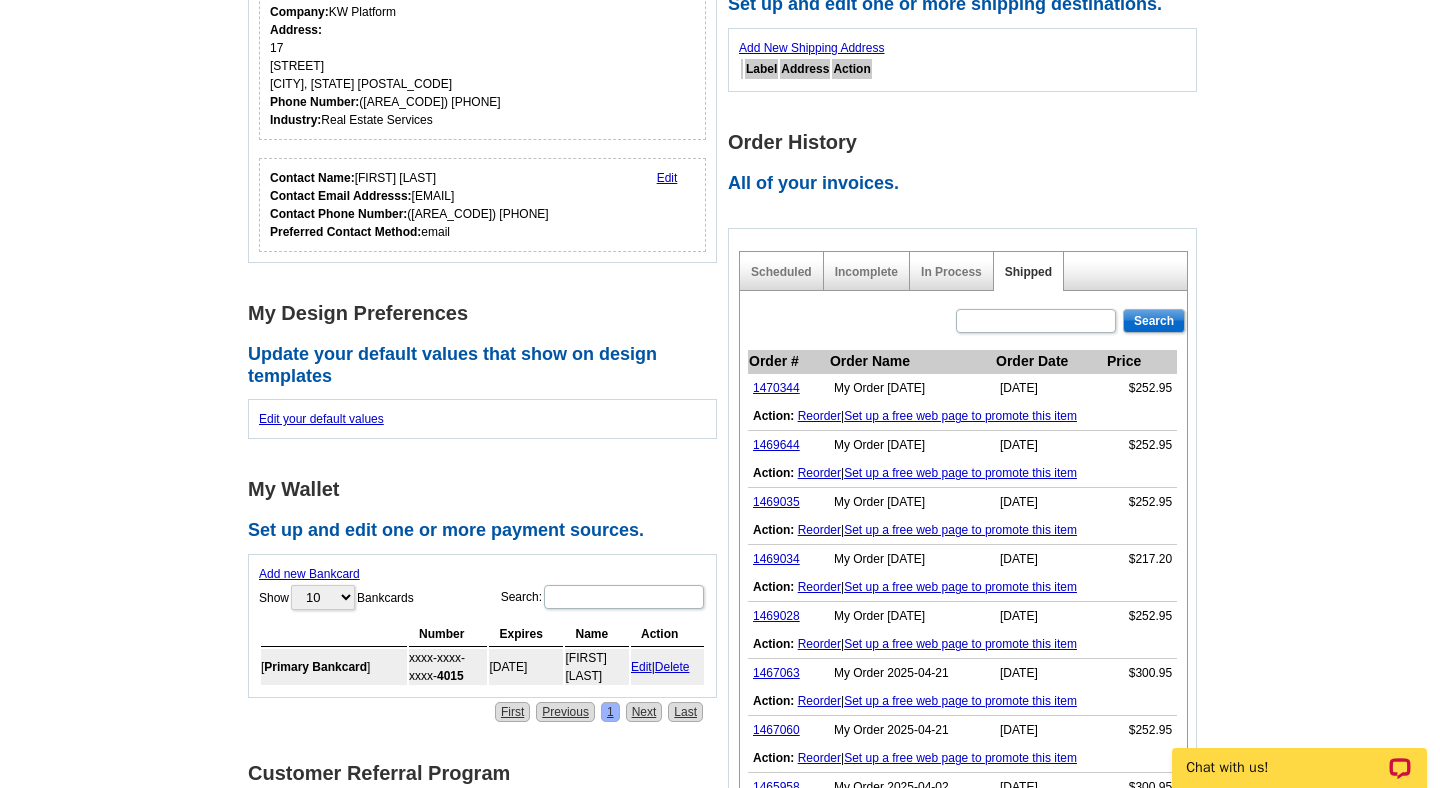scroll, scrollTop: 393, scrollLeft: 0, axis: vertical 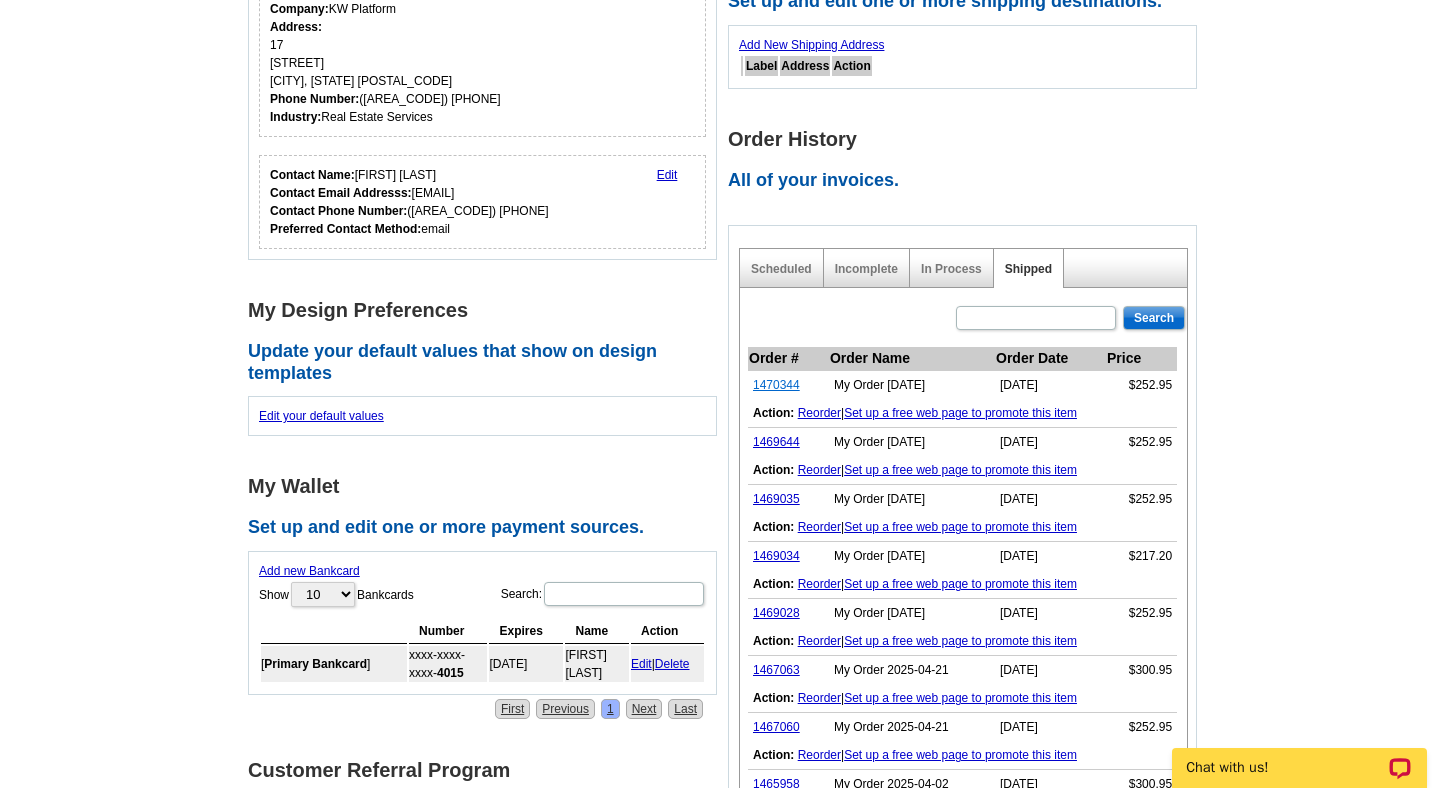 click on "1470344" at bounding box center (776, 385) 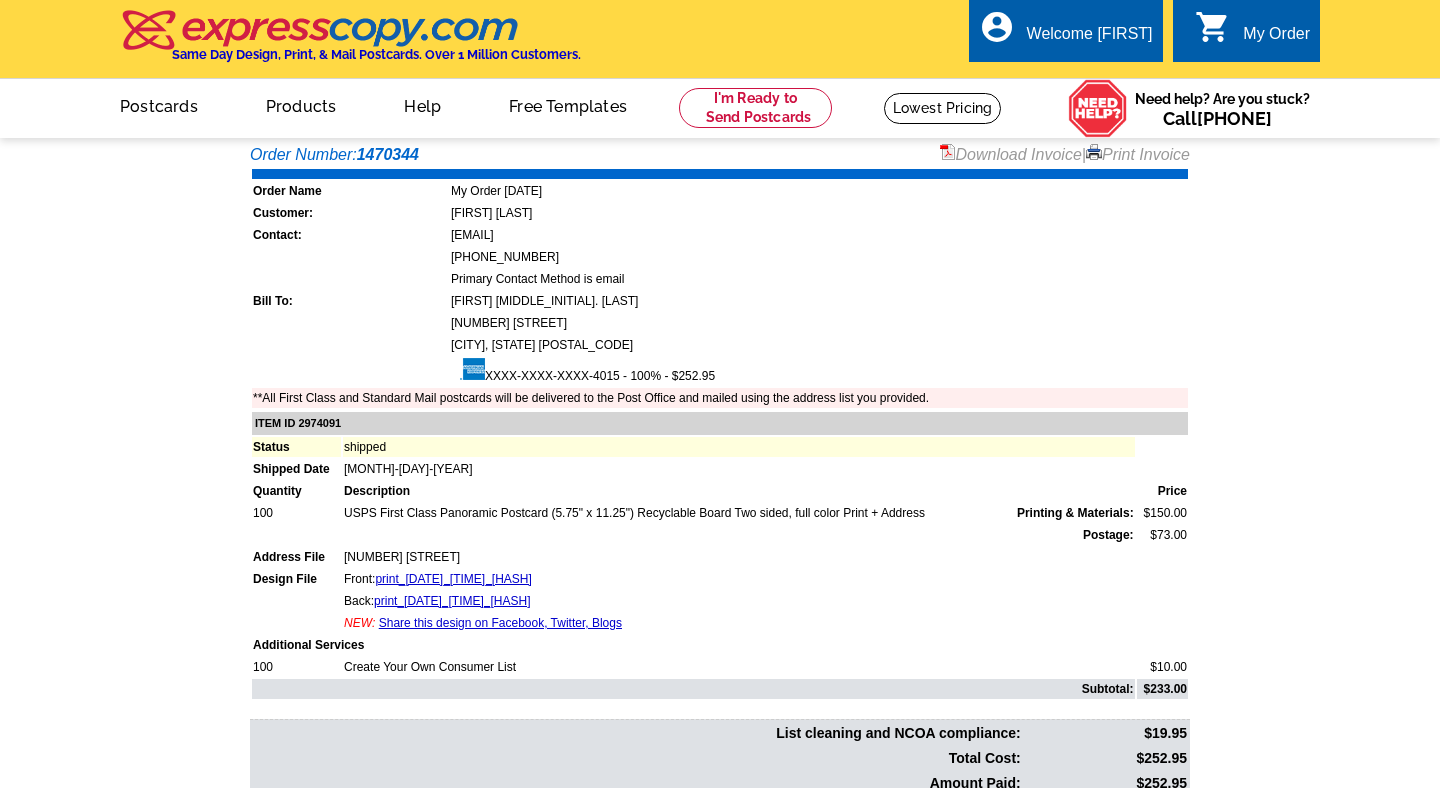 scroll, scrollTop: 0, scrollLeft: 0, axis: both 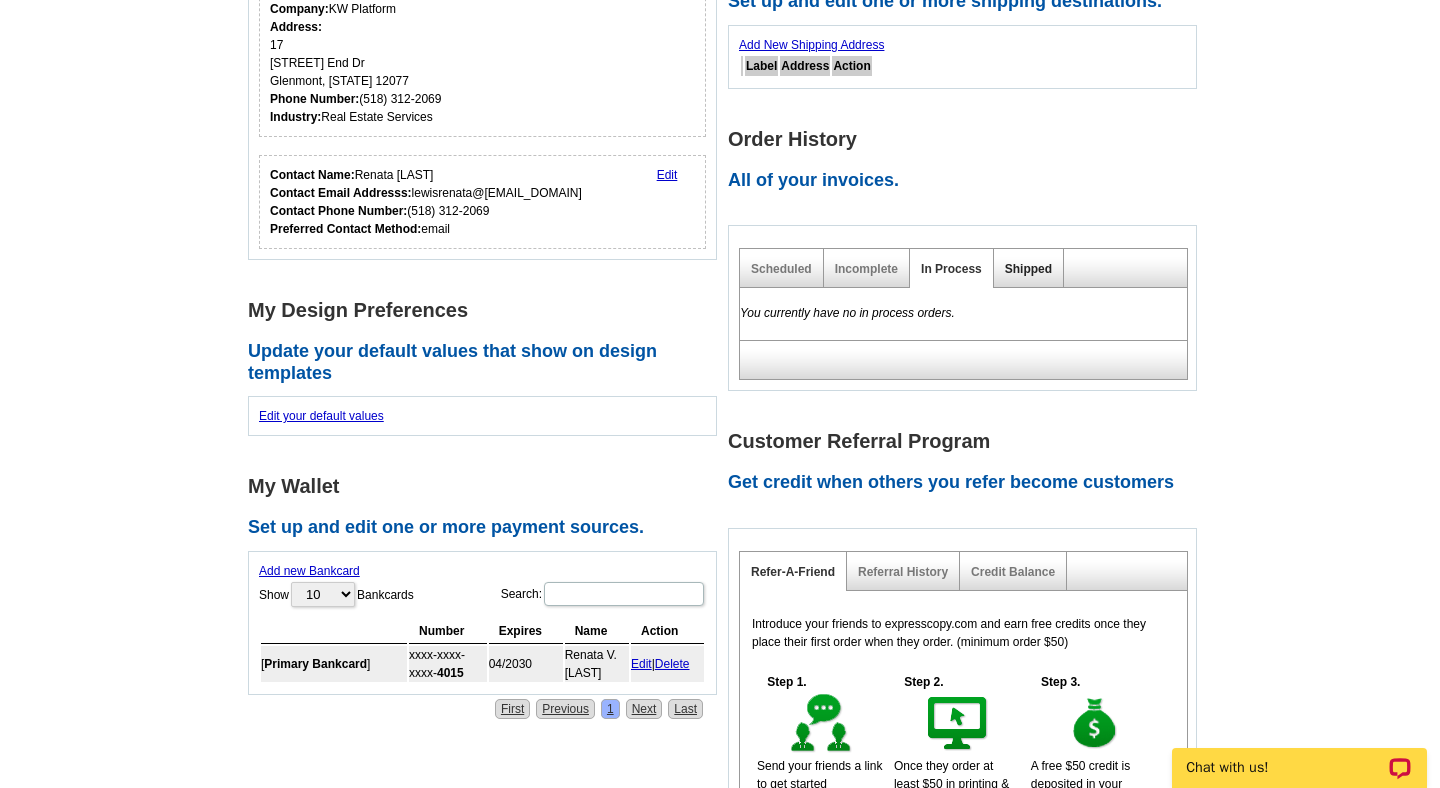 click on "Shipped" at bounding box center (1028, 269) 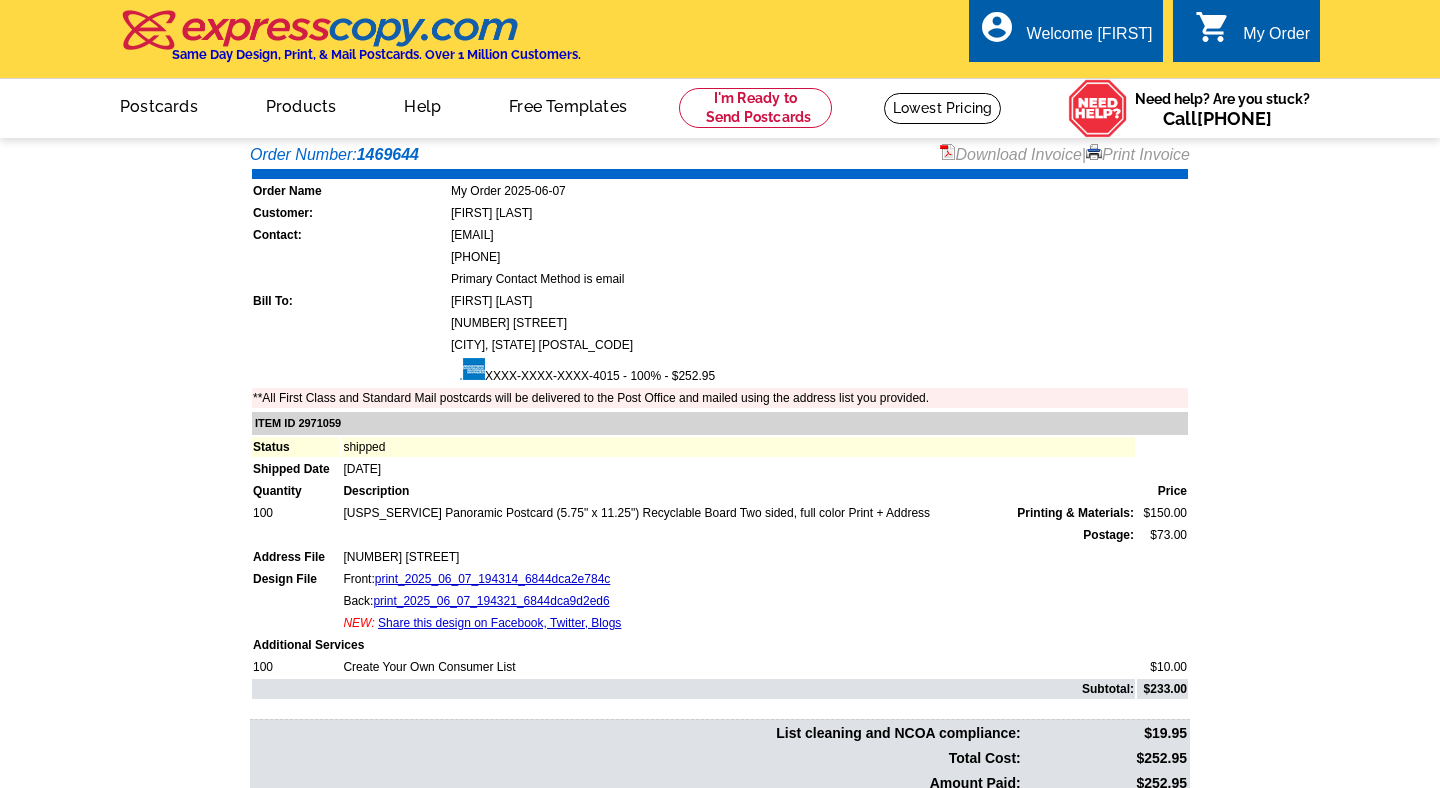 scroll, scrollTop: 0, scrollLeft: 0, axis: both 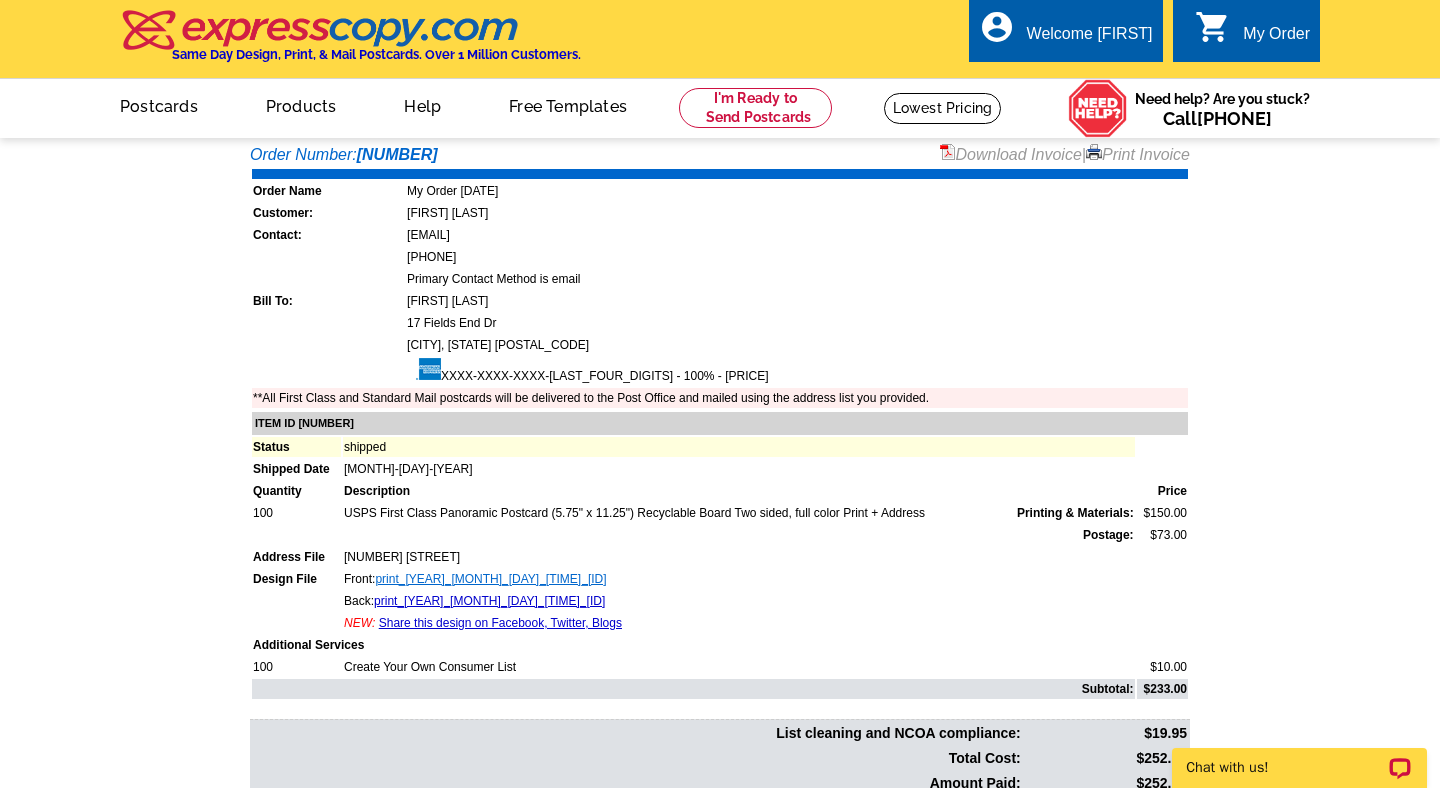 click on "print_2025_05_28_131537_683752c921827" at bounding box center (408, 579) 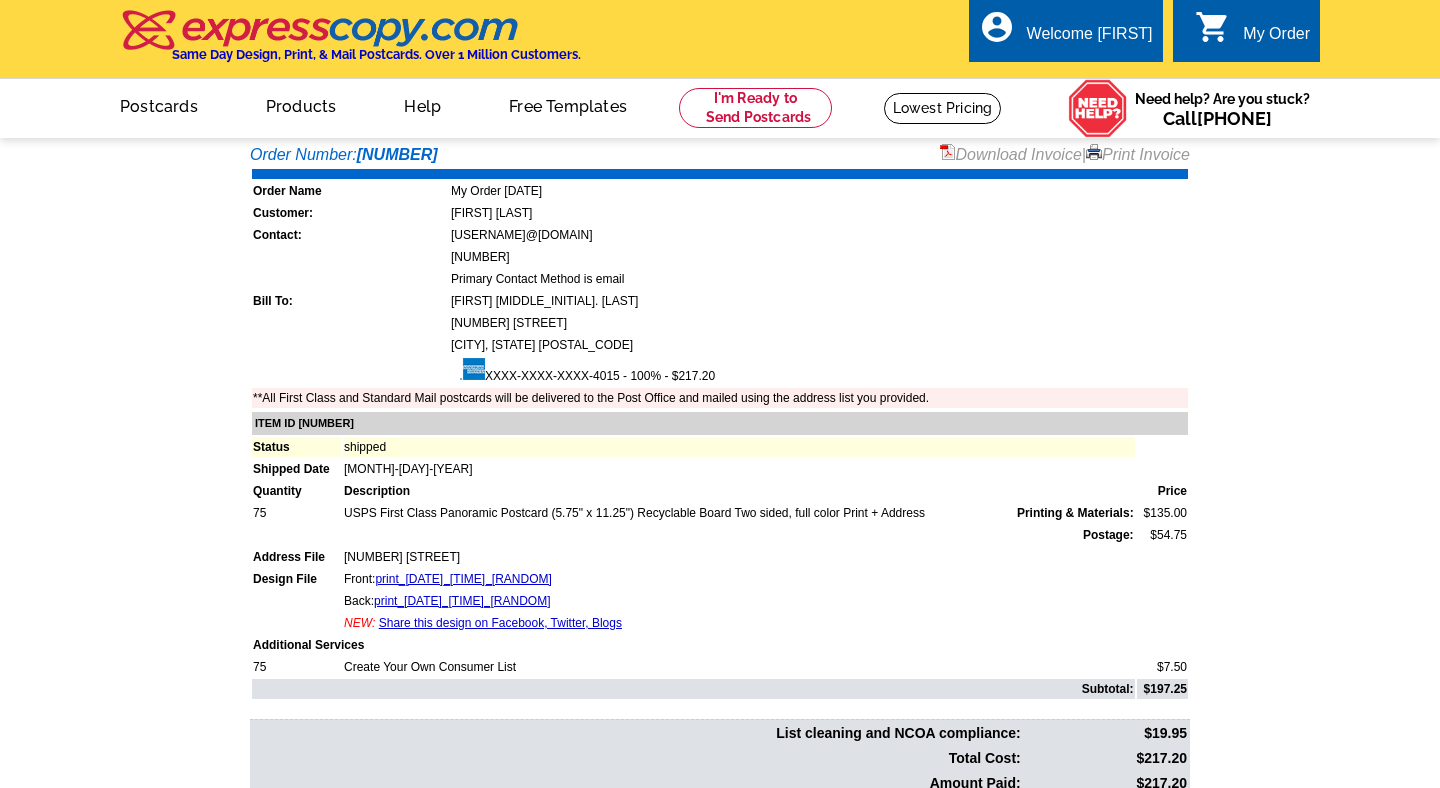scroll, scrollTop: 0, scrollLeft: 0, axis: both 